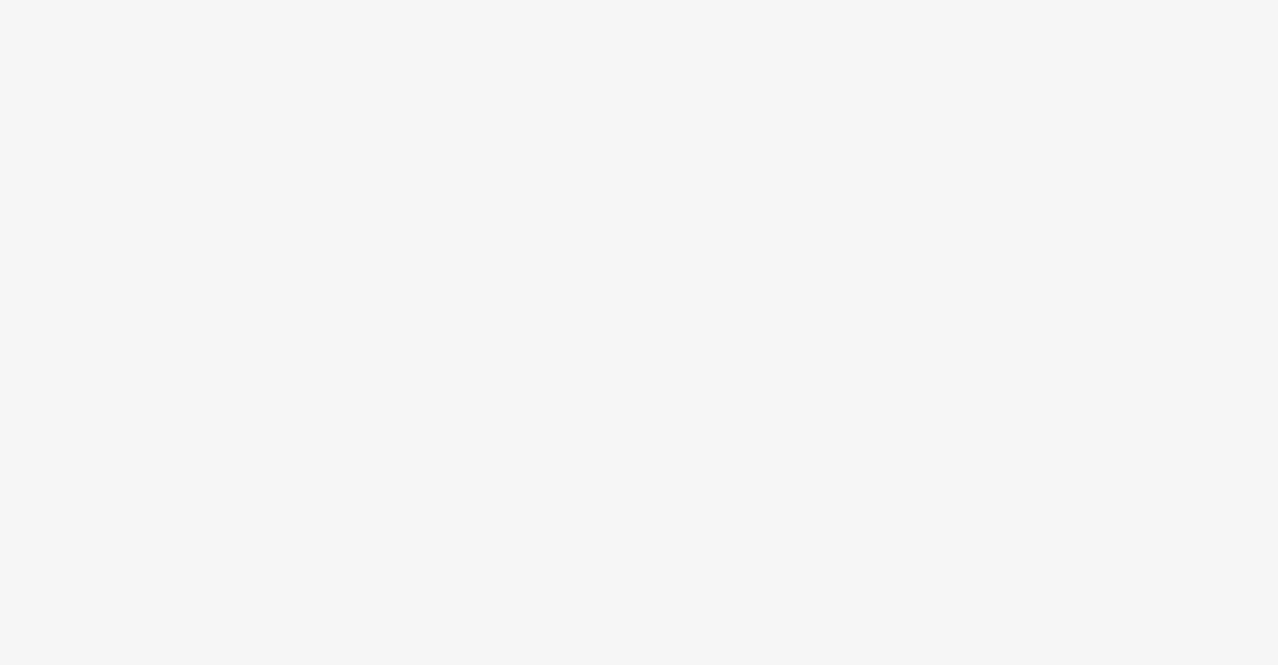 scroll, scrollTop: 0, scrollLeft: 0, axis: both 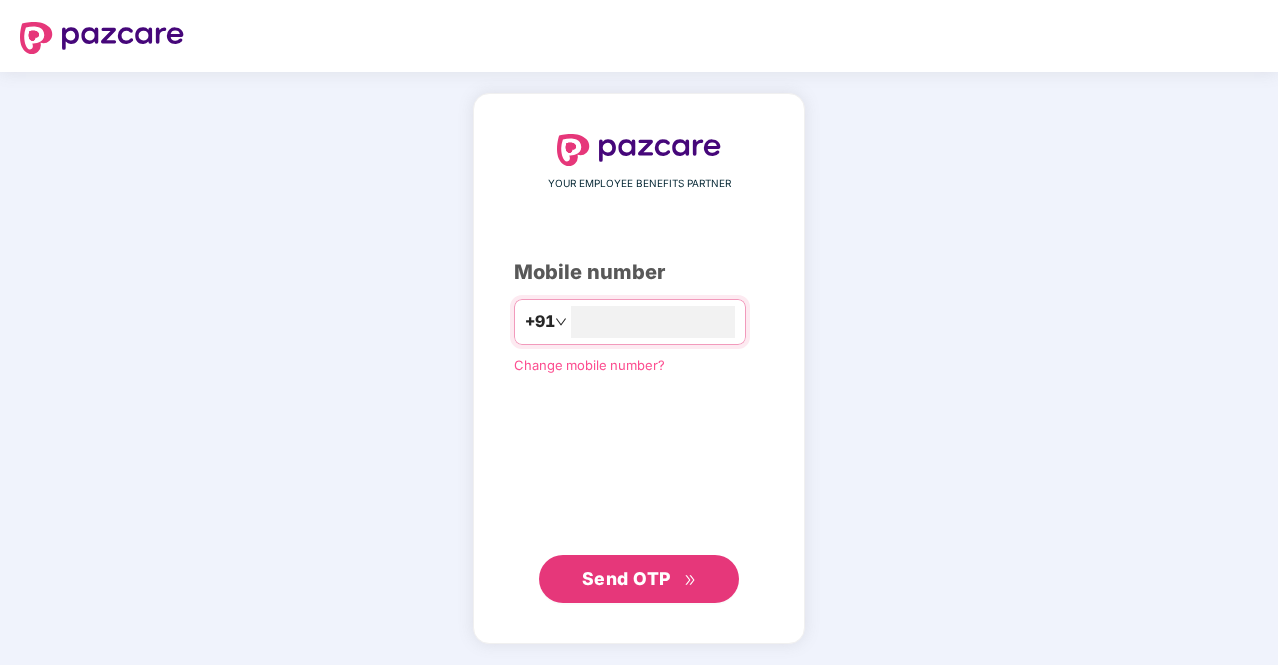 type on "**********" 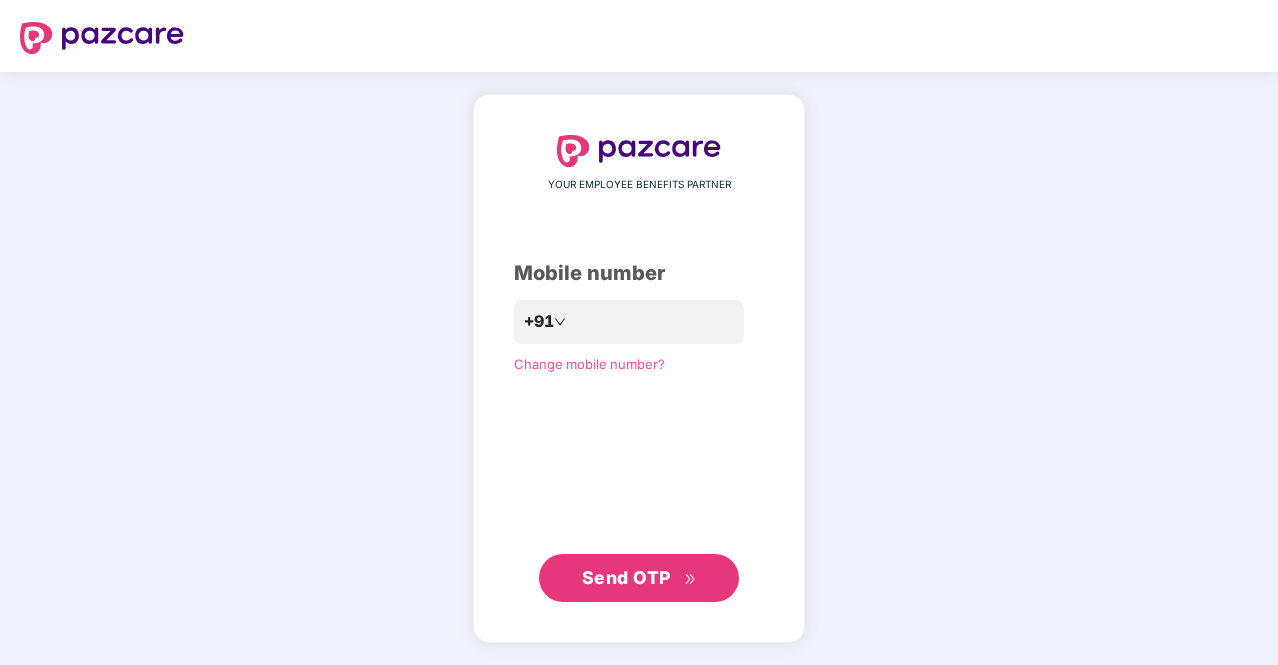 click on "Send OTP" at bounding box center (626, 577) 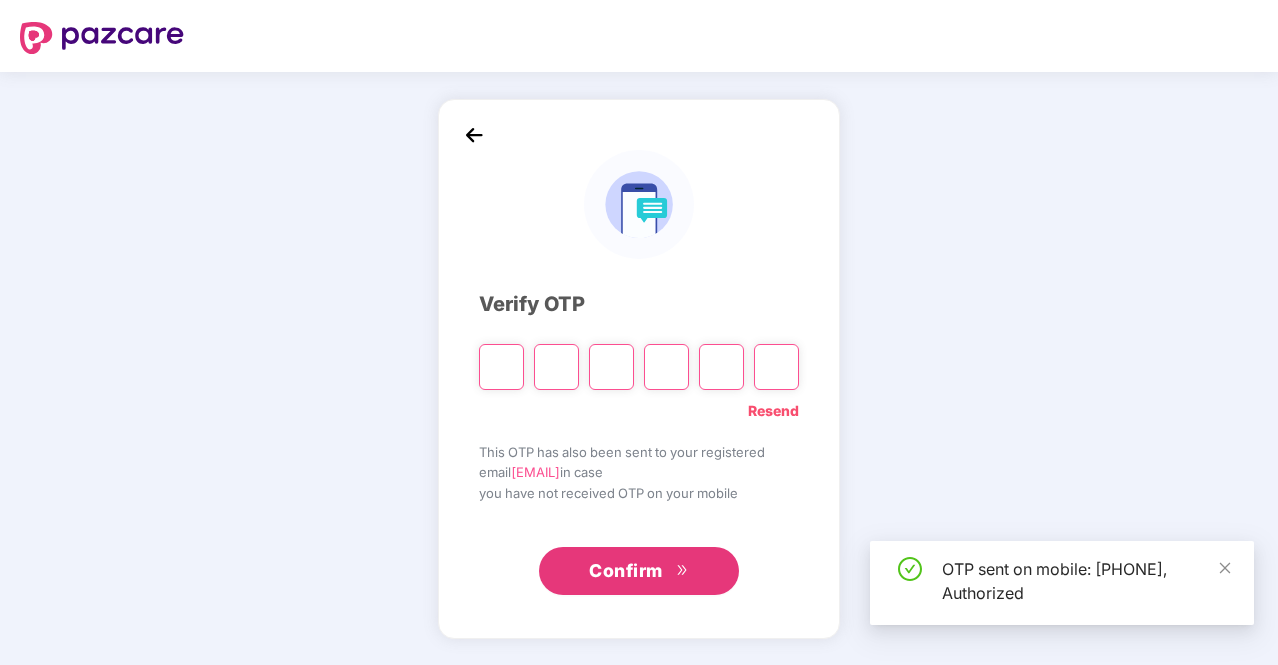 type on "*" 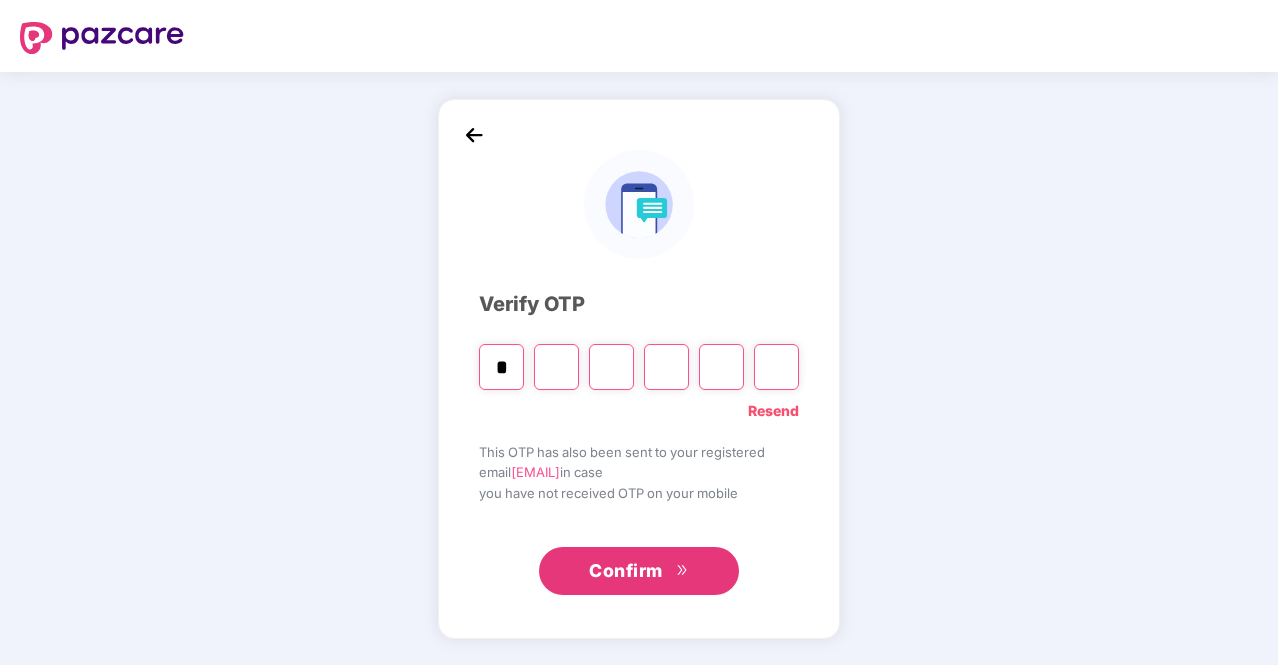 type on "*" 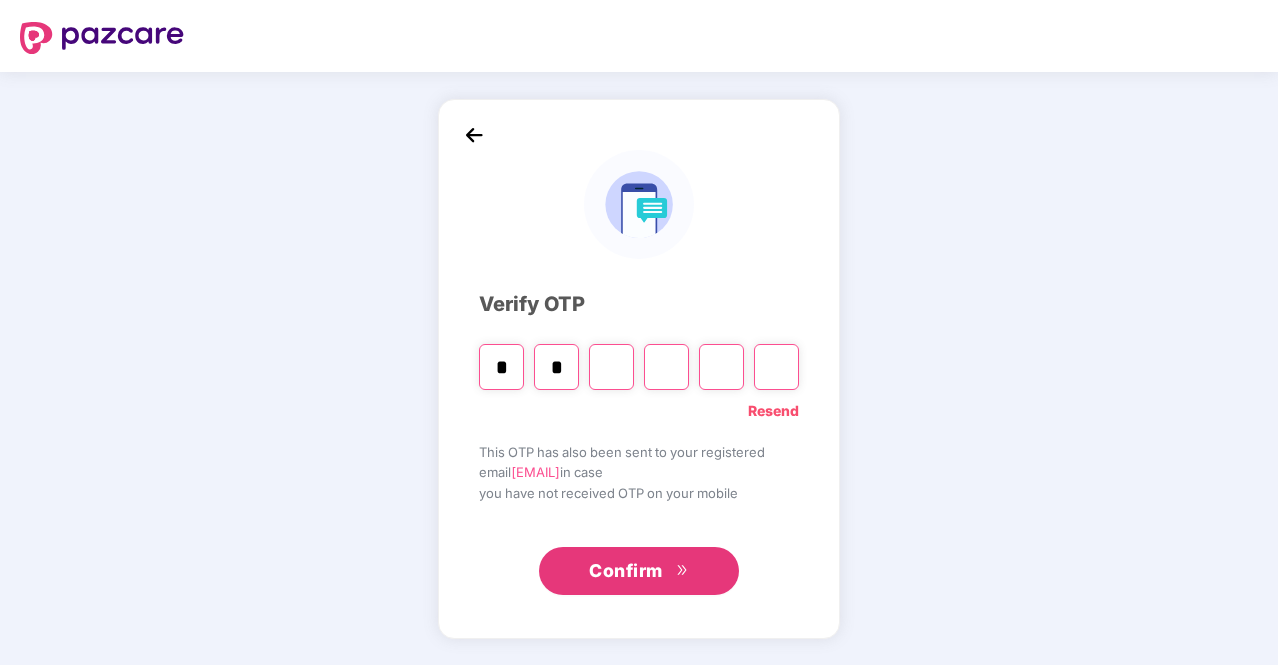 type on "*" 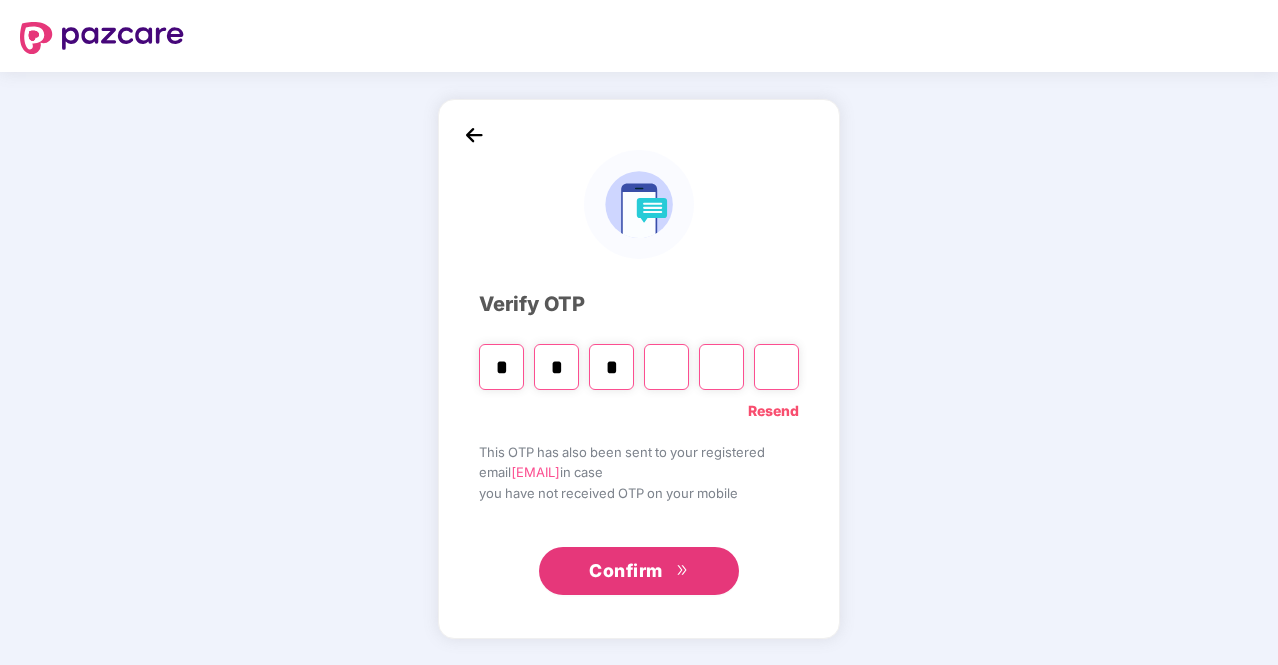 type on "*" 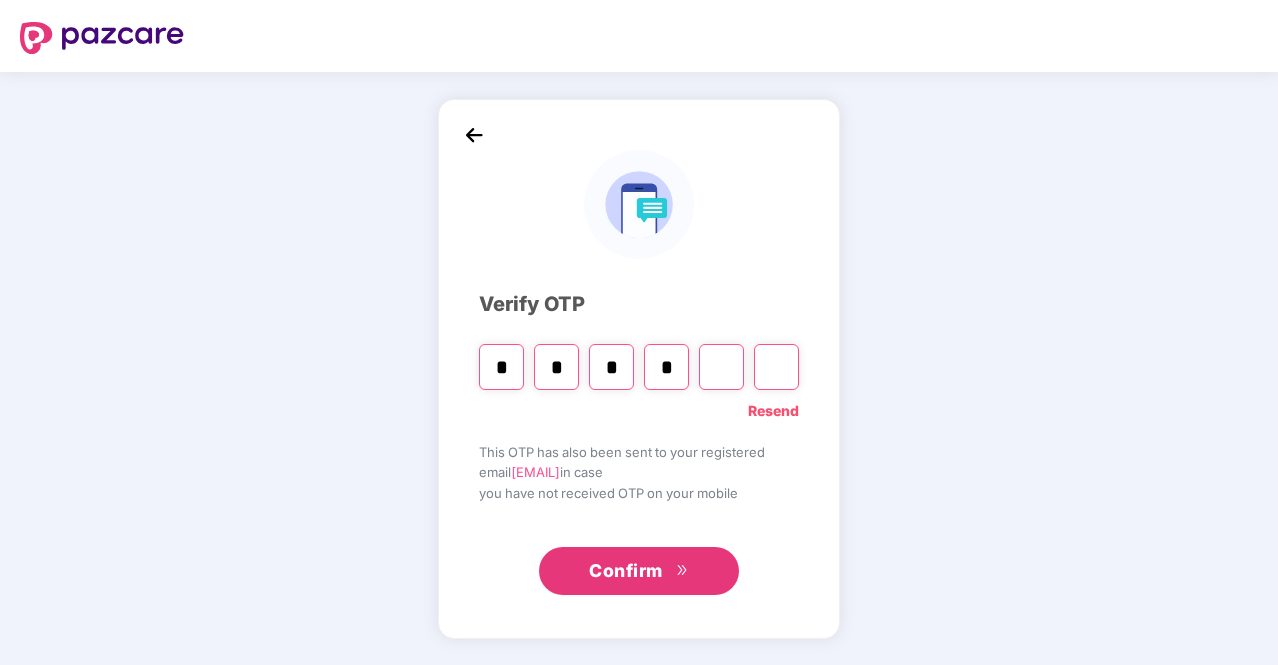 type on "*" 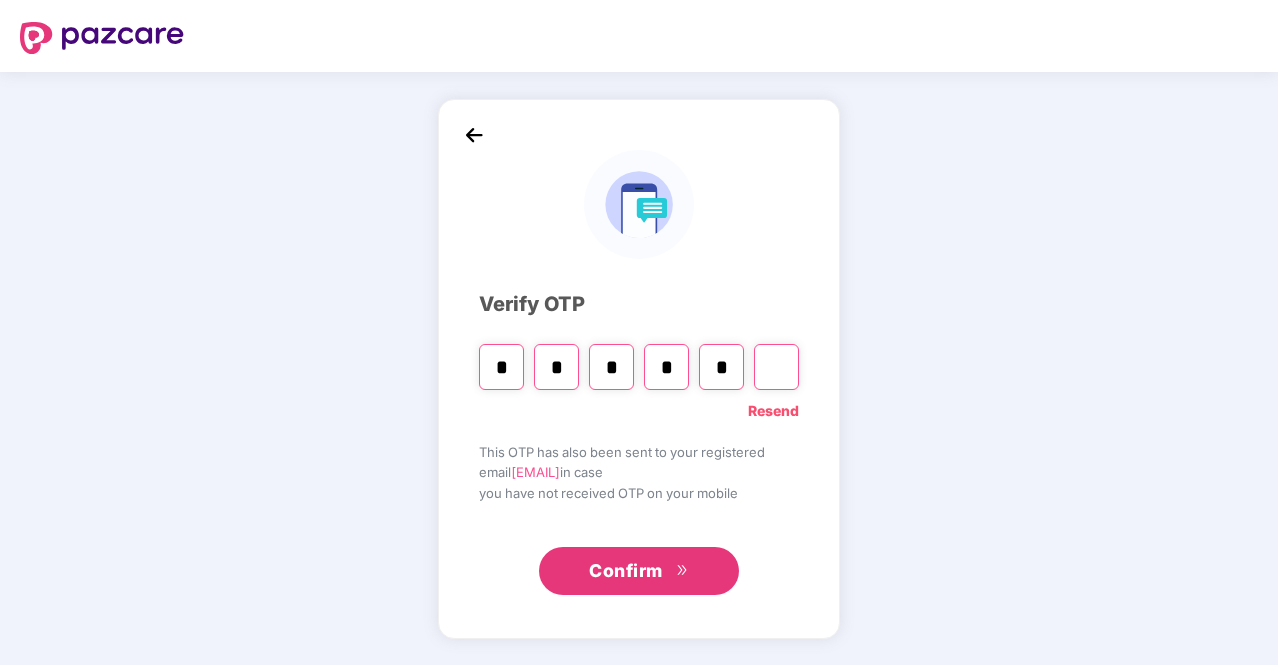 type on "*" 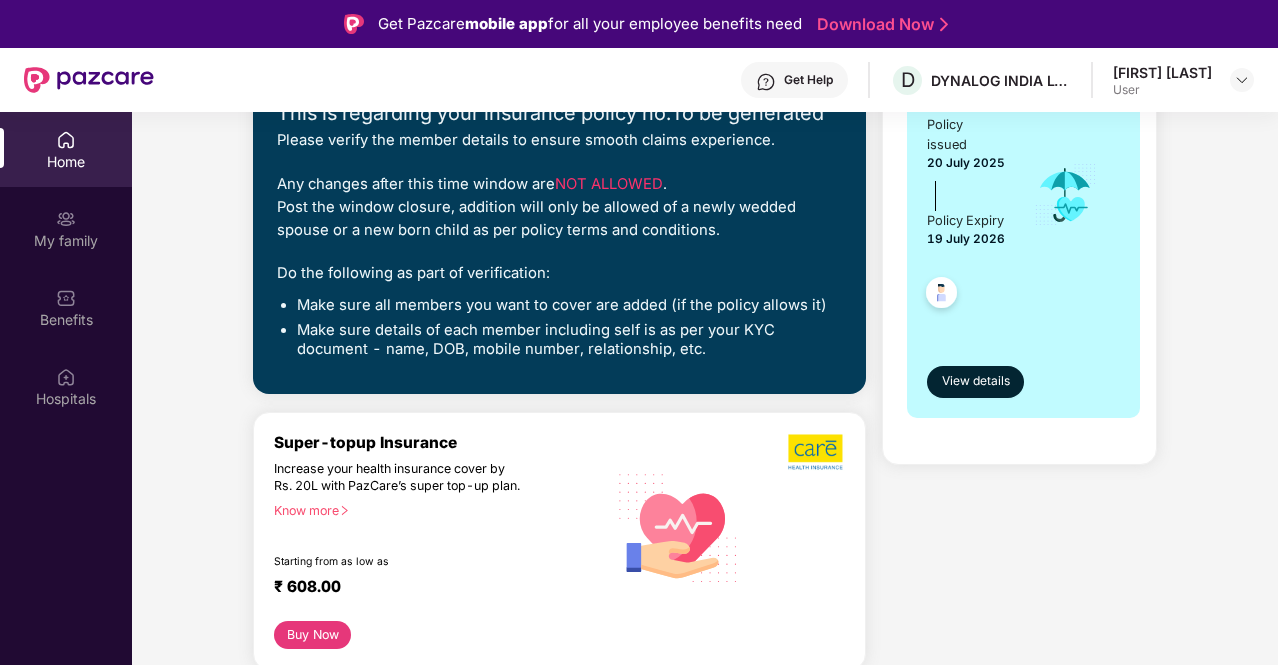 scroll, scrollTop: 0, scrollLeft: 0, axis: both 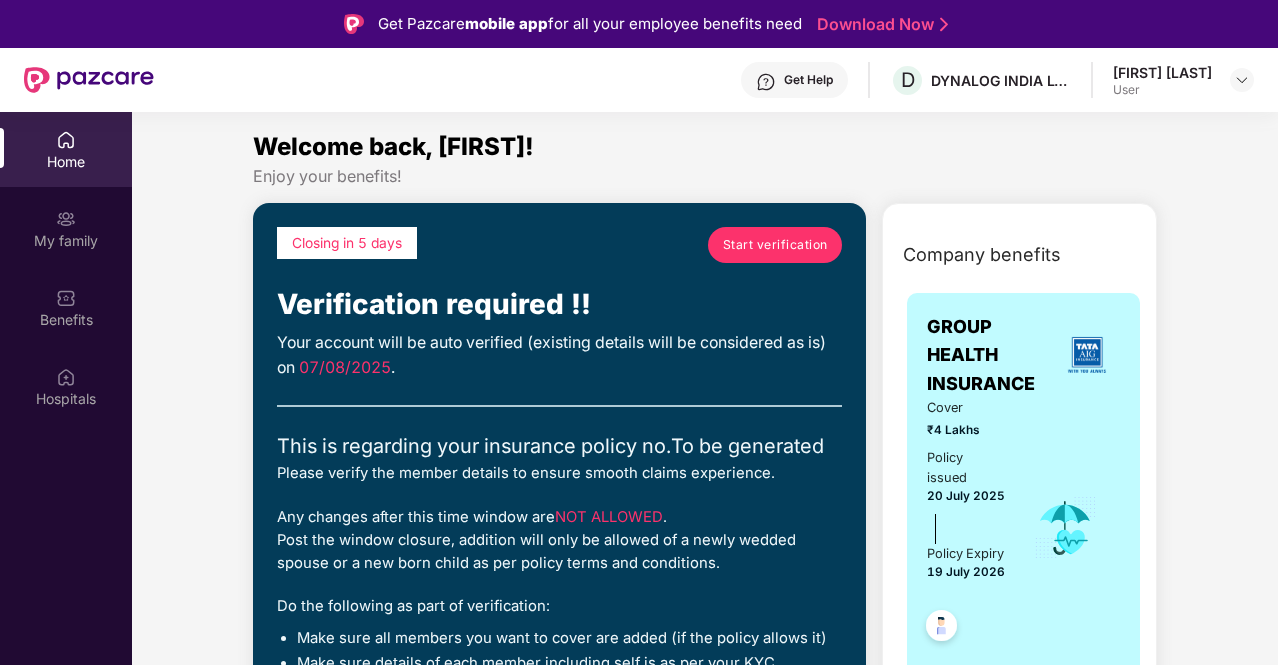 click on "Start verification" at bounding box center [775, 255] 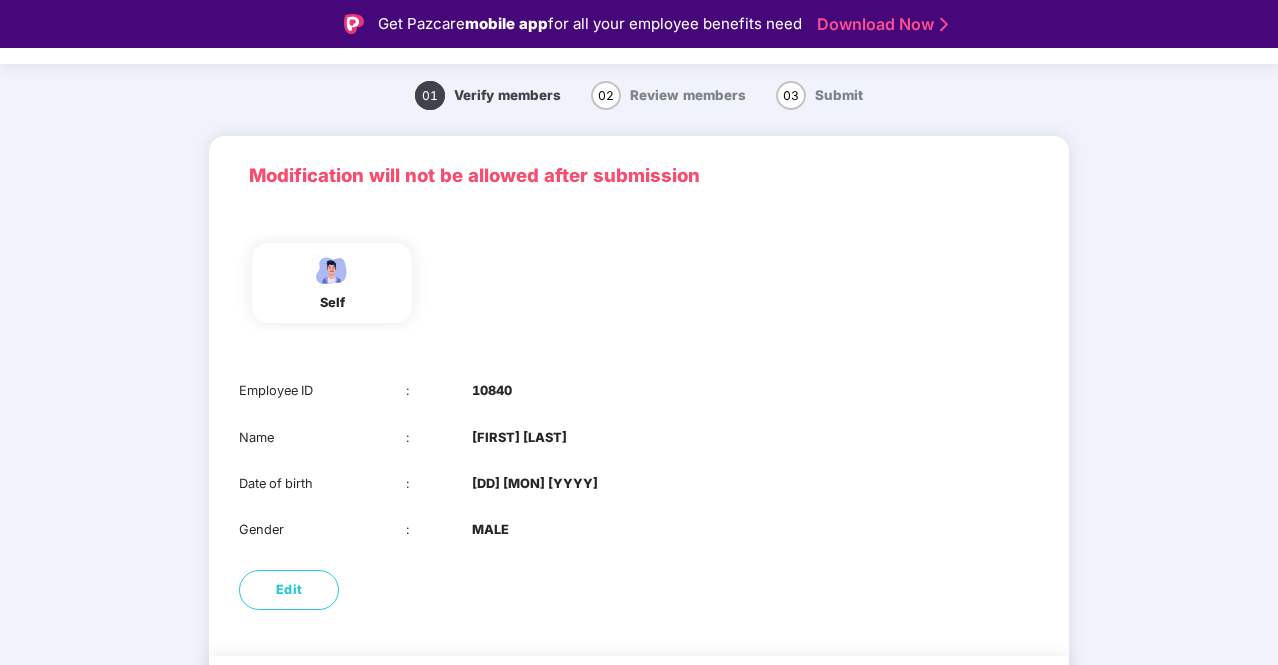 scroll, scrollTop: 123, scrollLeft: 0, axis: vertical 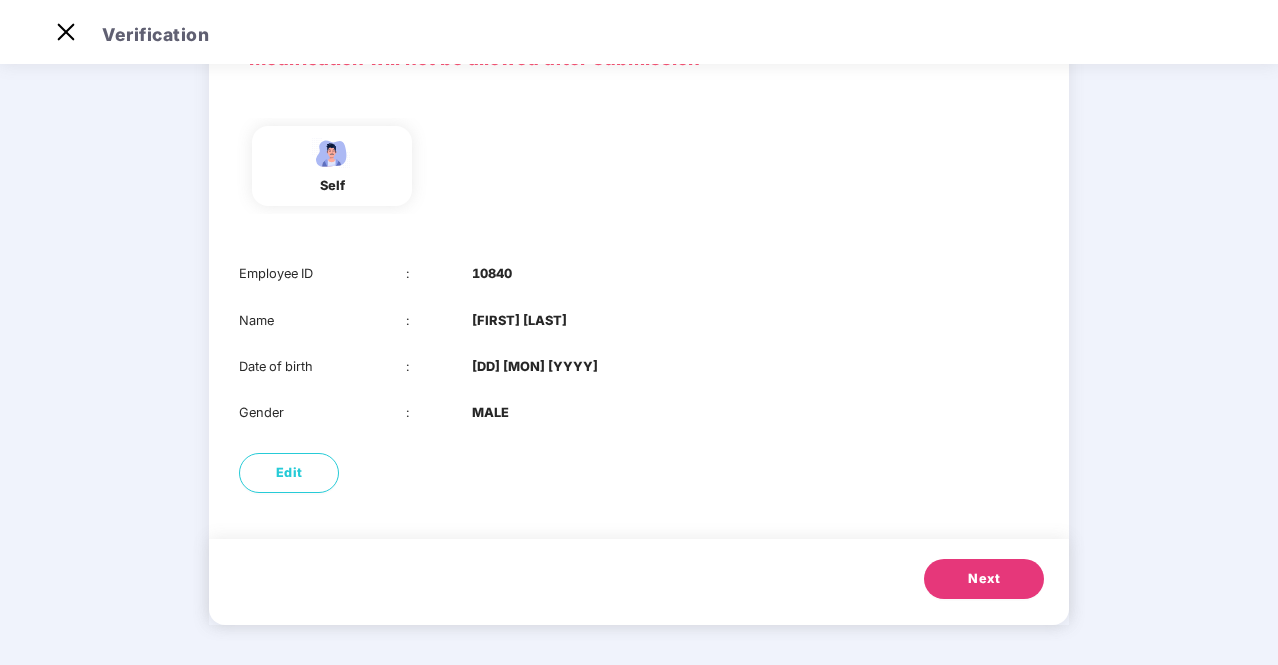 click on "Next" at bounding box center [984, 579] 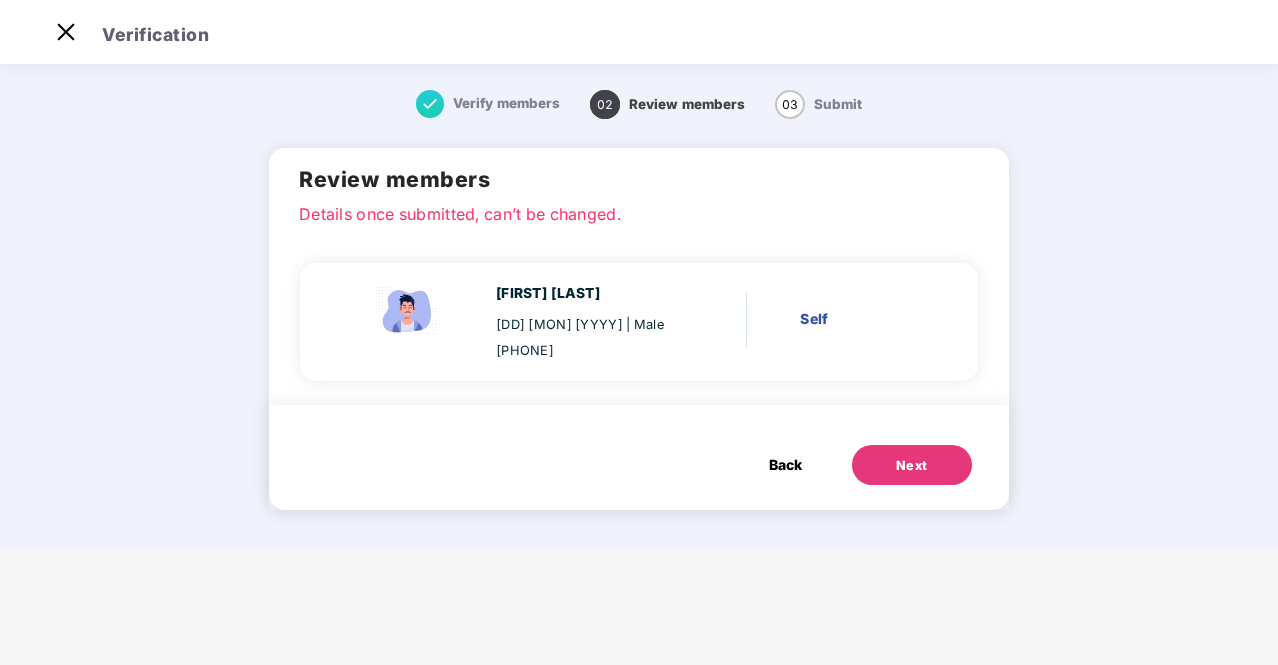 click on "Next" at bounding box center [912, 466] 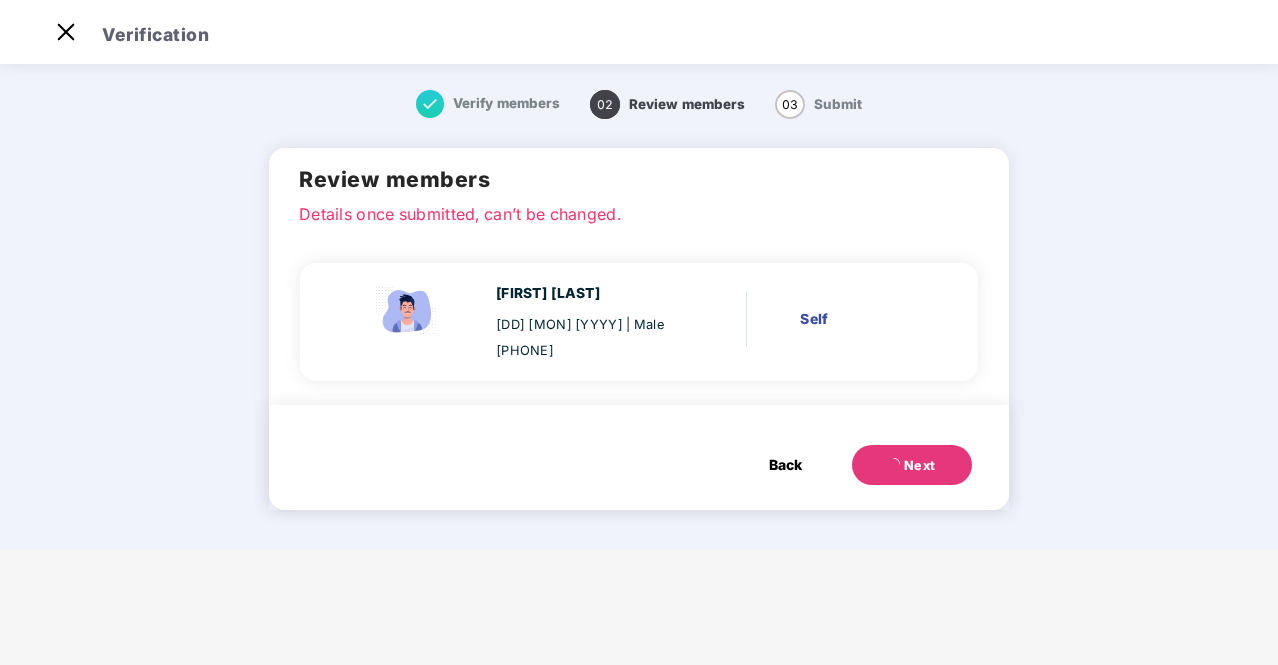 scroll, scrollTop: 0, scrollLeft: 0, axis: both 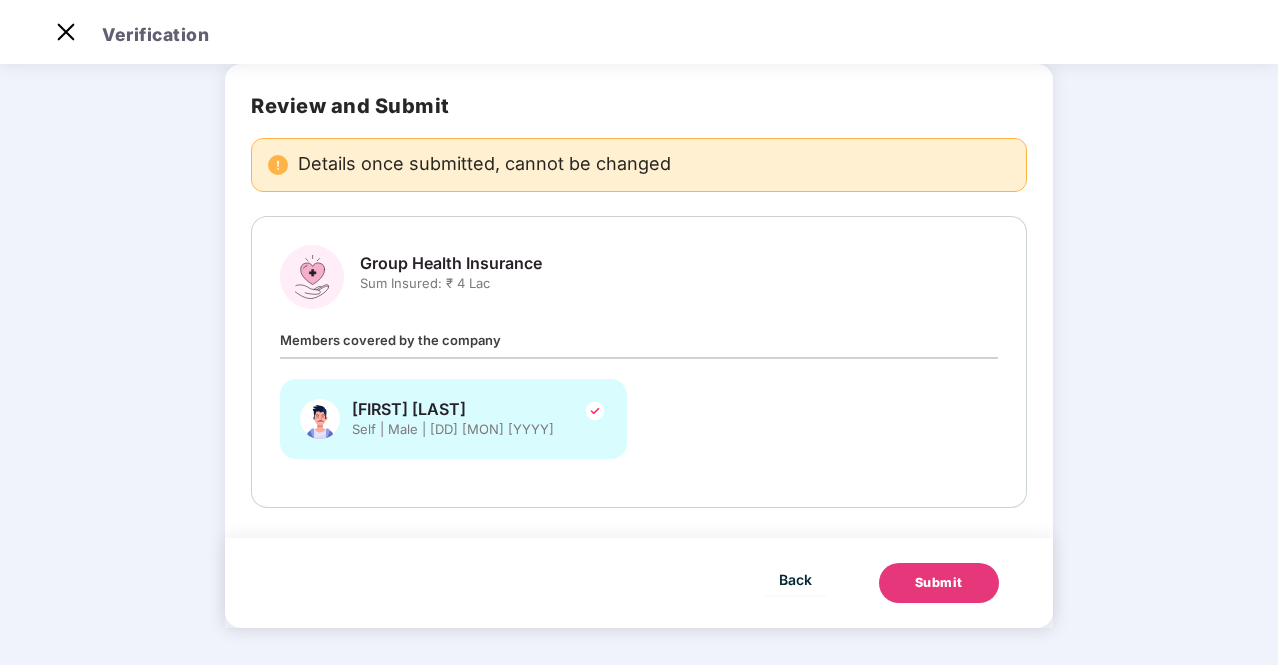 click on "Submit" at bounding box center (939, 583) 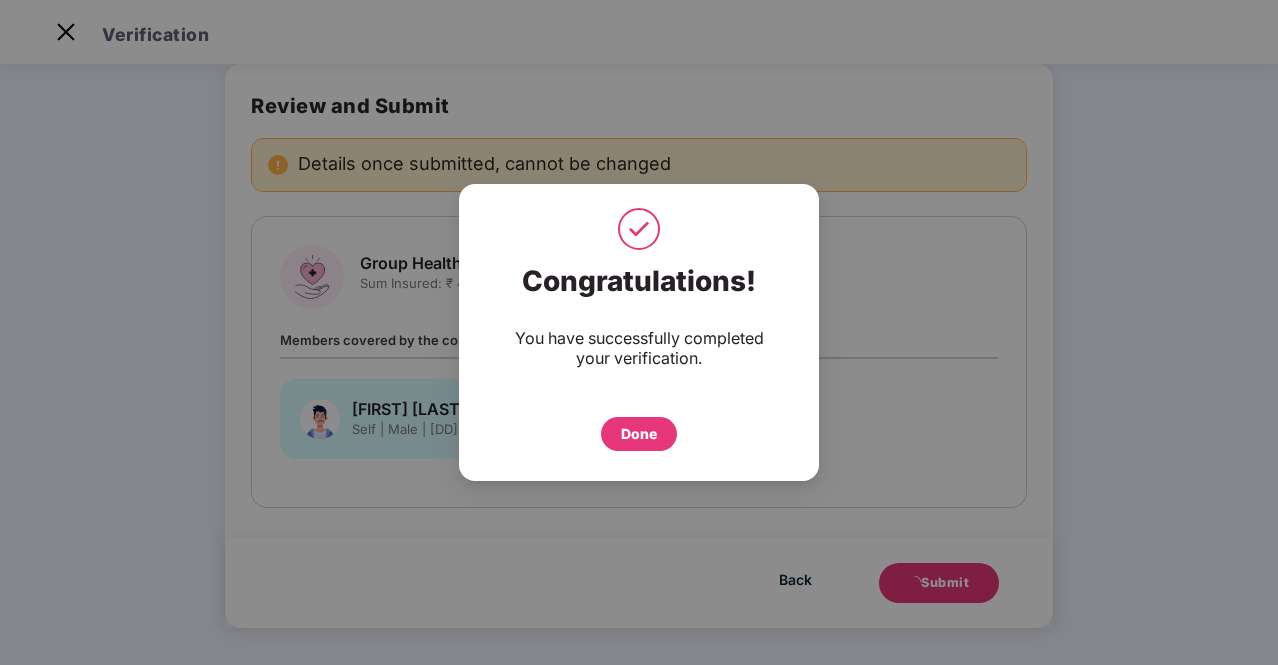 click on "Done" at bounding box center [639, 434] 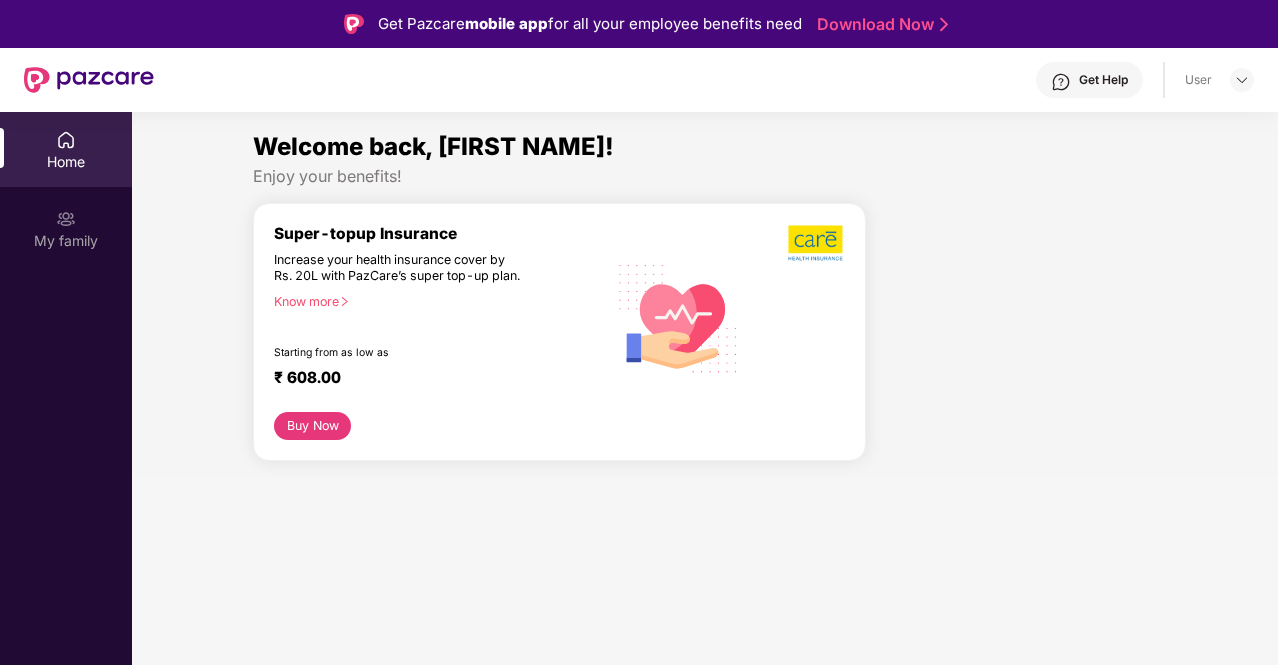 scroll, scrollTop: 0, scrollLeft: 0, axis: both 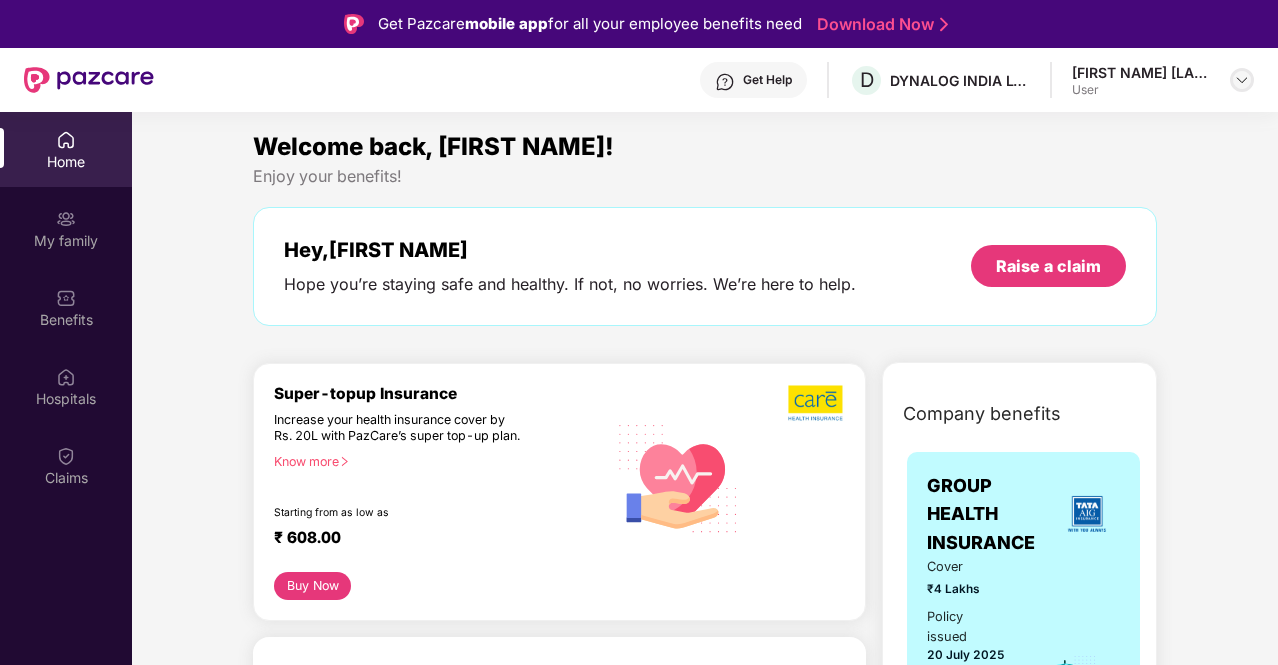 click at bounding box center [1242, 80] 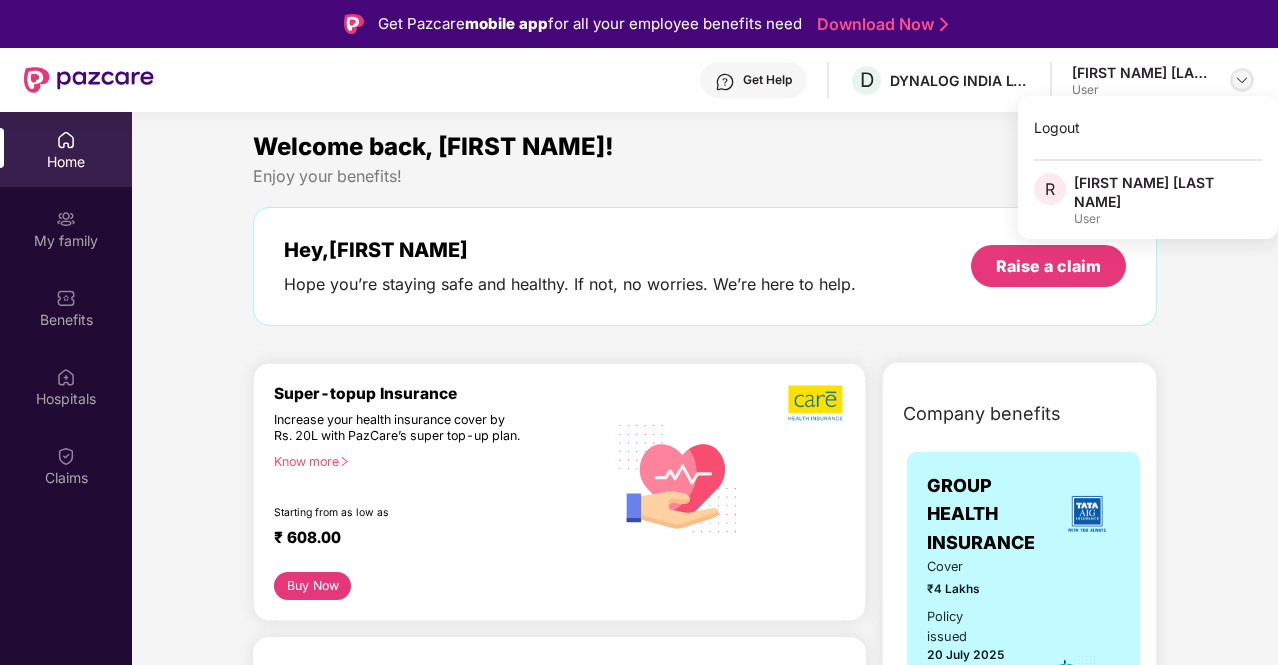 click at bounding box center (1242, 80) 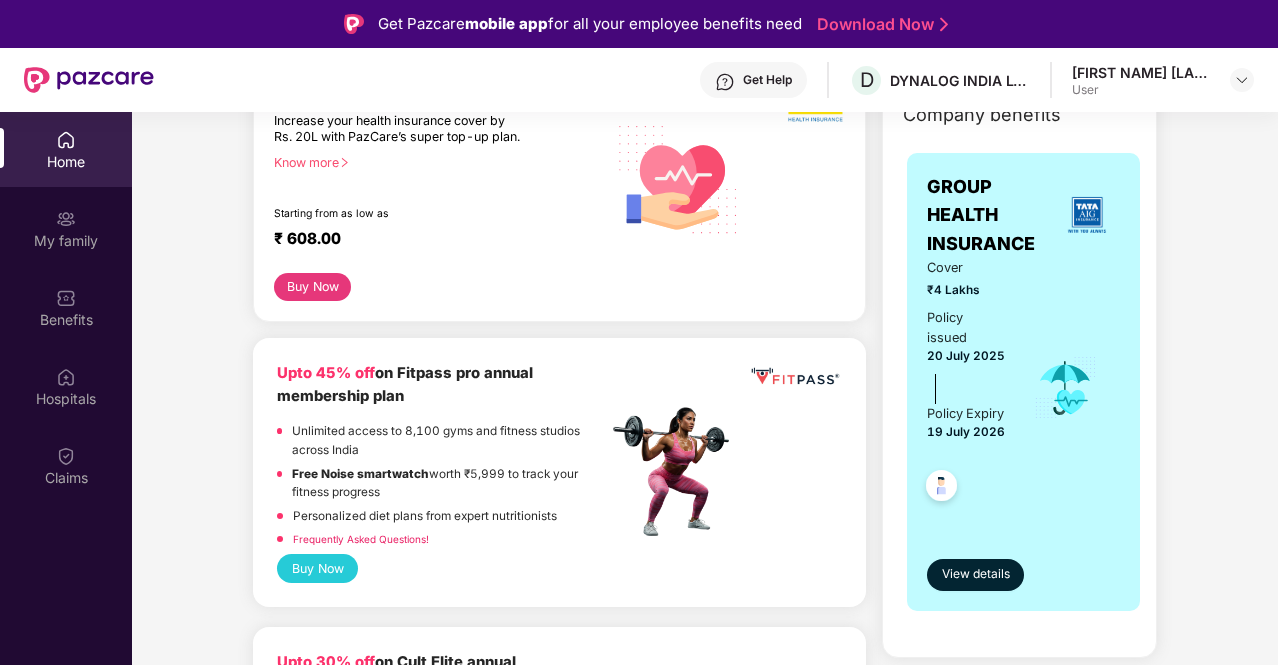 scroll, scrollTop: 333, scrollLeft: 0, axis: vertical 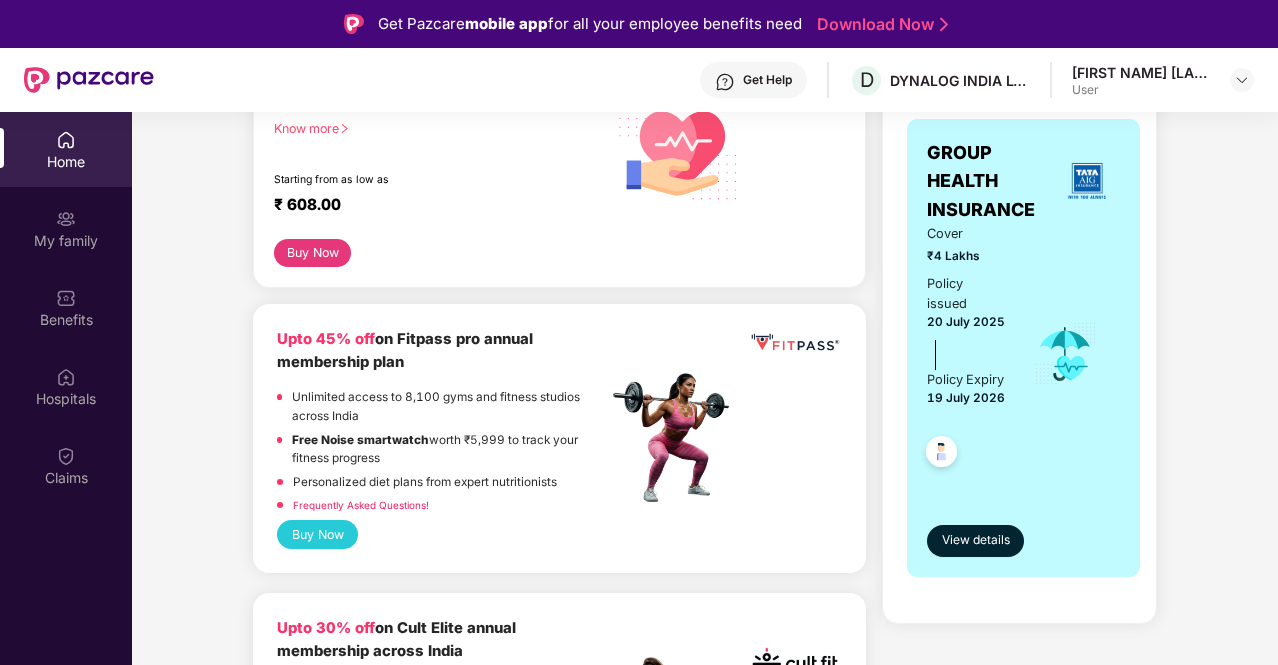 click at bounding box center (941, 454) 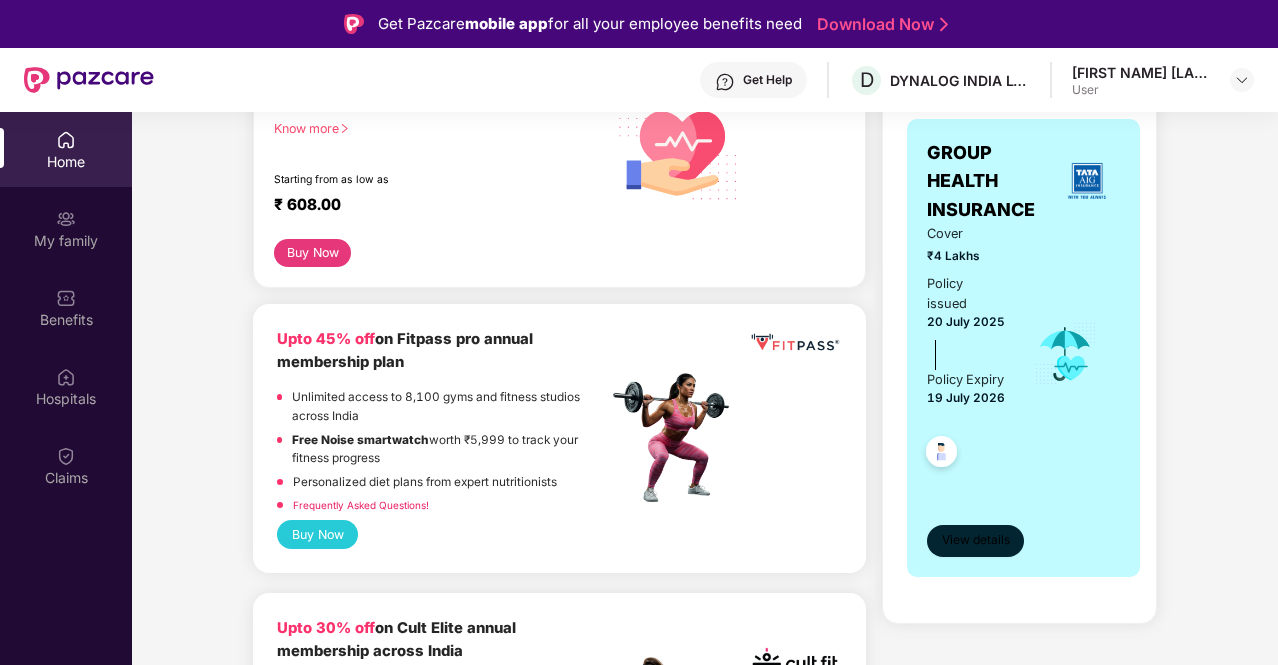 click on "View details" at bounding box center [976, 540] 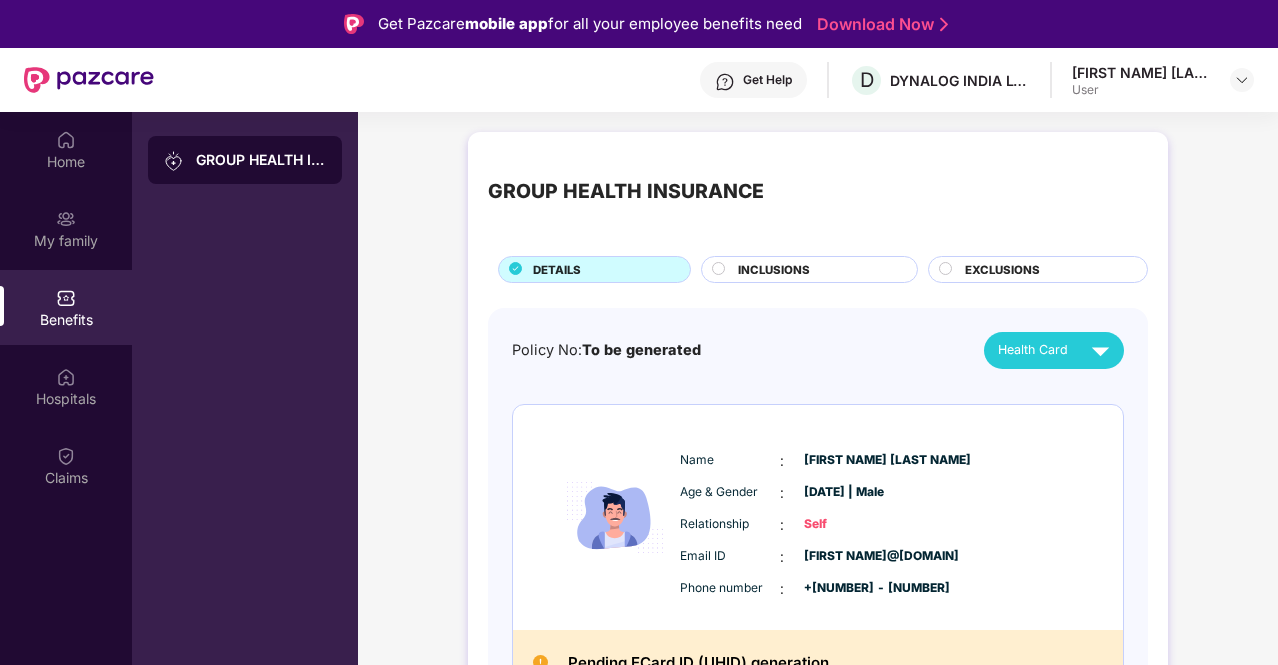 scroll, scrollTop: 31, scrollLeft: 0, axis: vertical 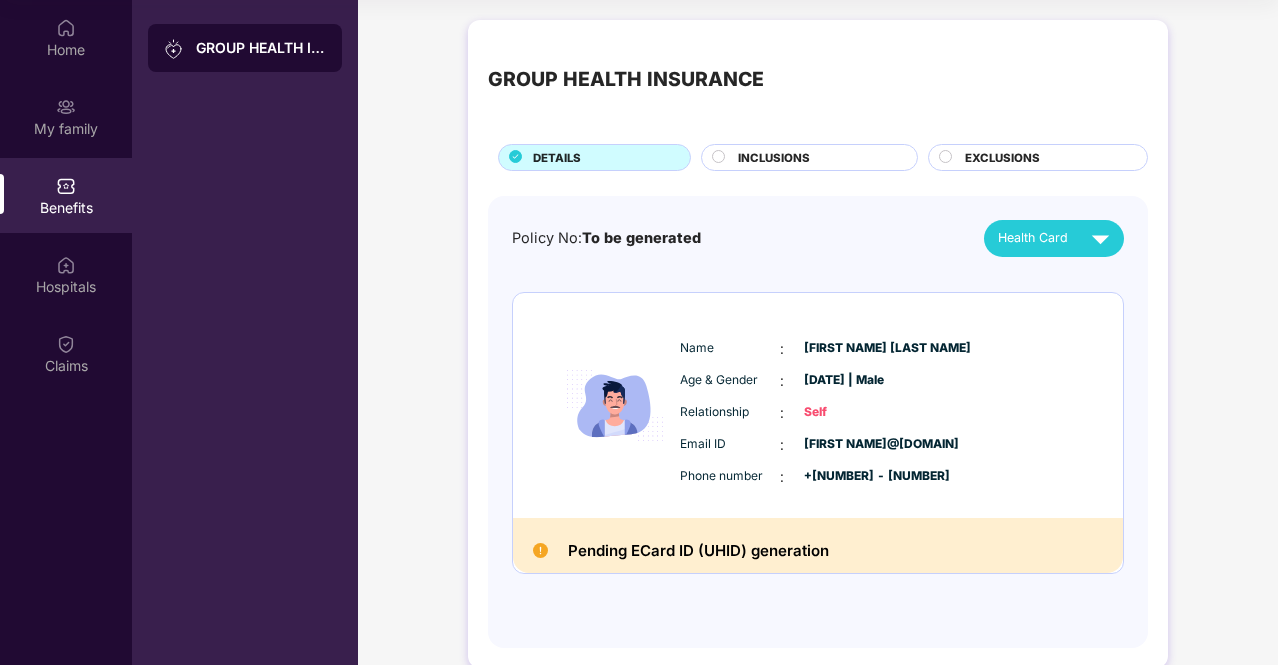 click on "INCLUSIONS" at bounding box center [774, 158] 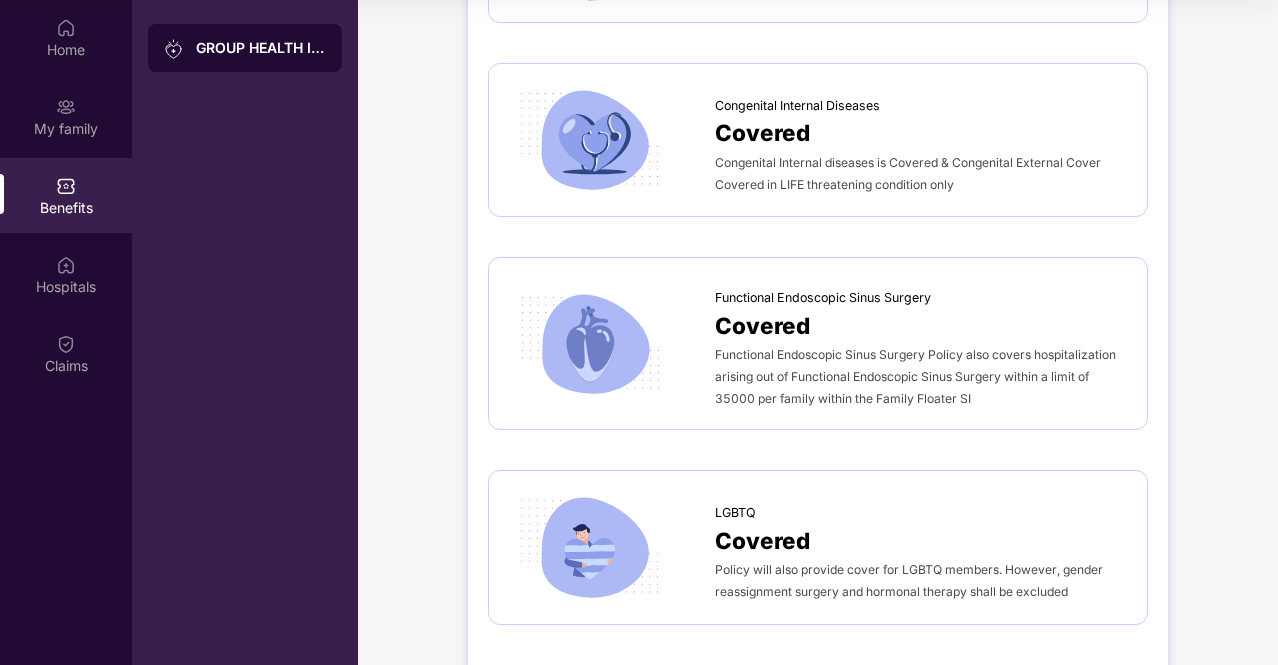 scroll, scrollTop: 4411, scrollLeft: 0, axis: vertical 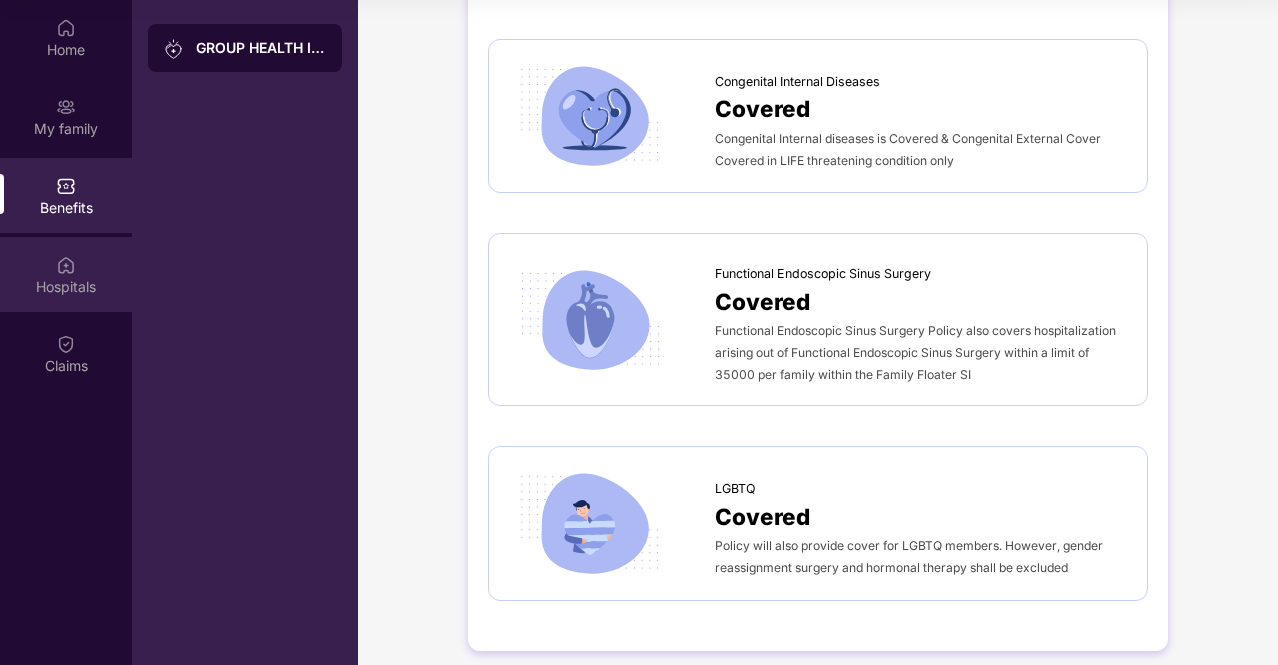 click on "Hospitals" at bounding box center [66, 274] 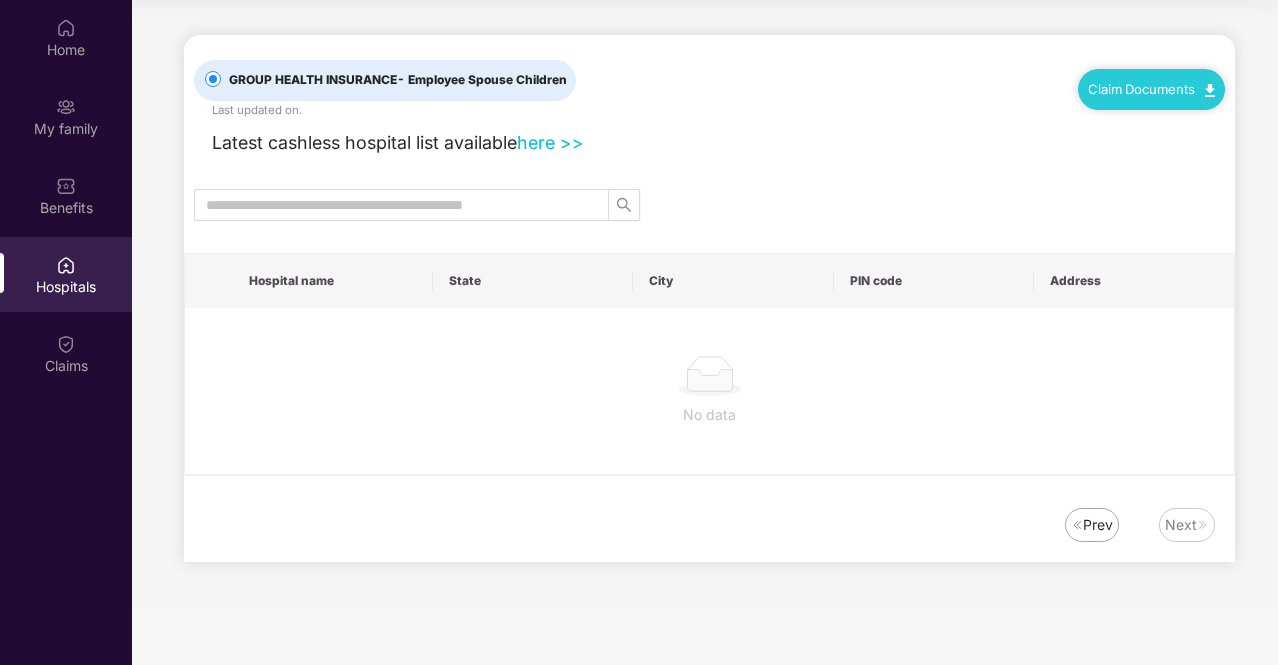 scroll, scrollTop: 0, scrollLeft: 0, axis: both 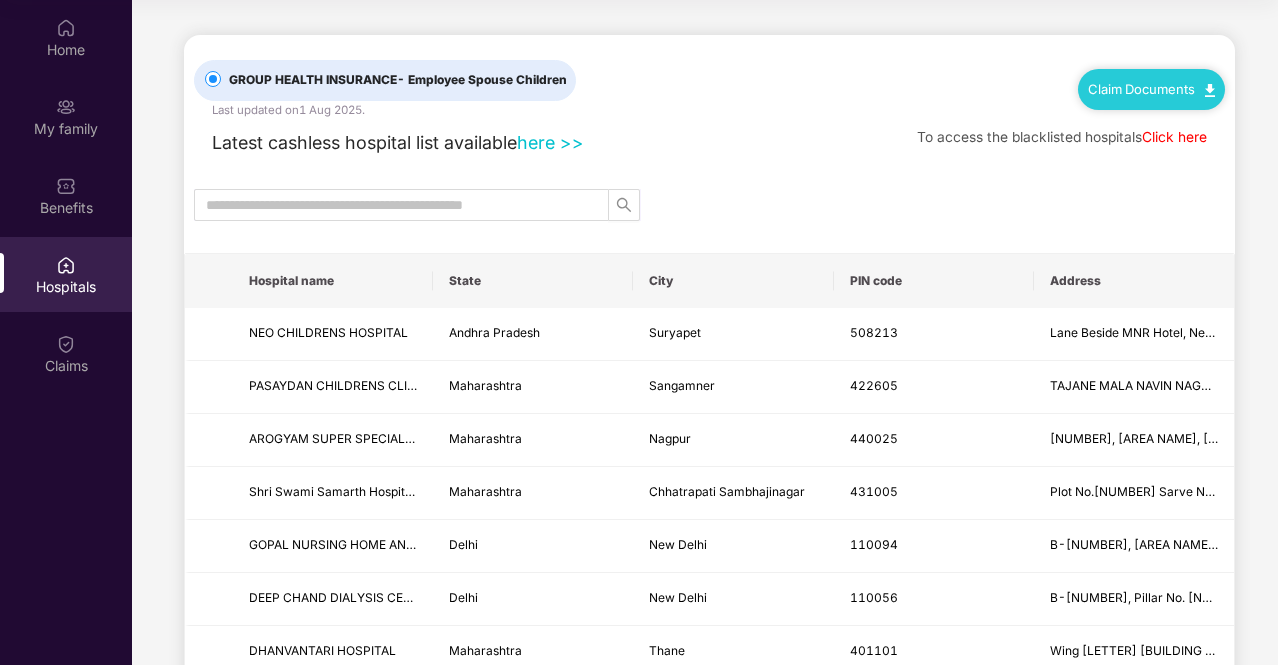 click on "Claim Documents" at bounding box center [1151, 89] 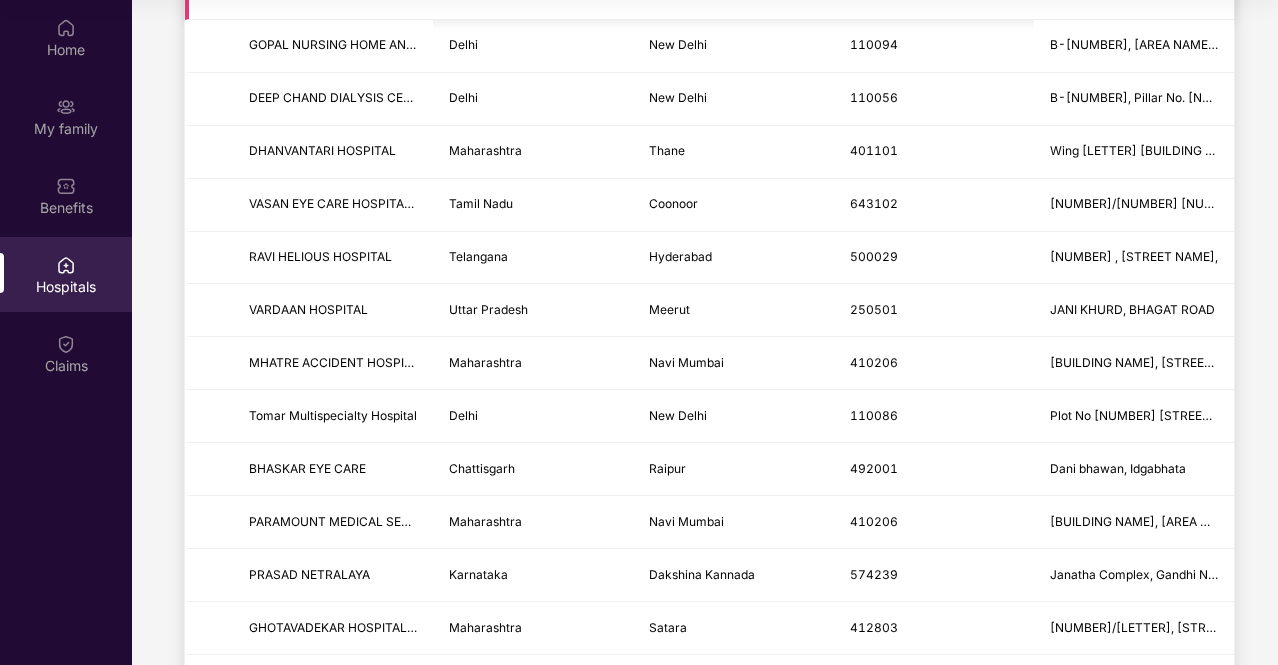 scroll, scrollTop: 166, scrollLeft: 0, axis: vertical 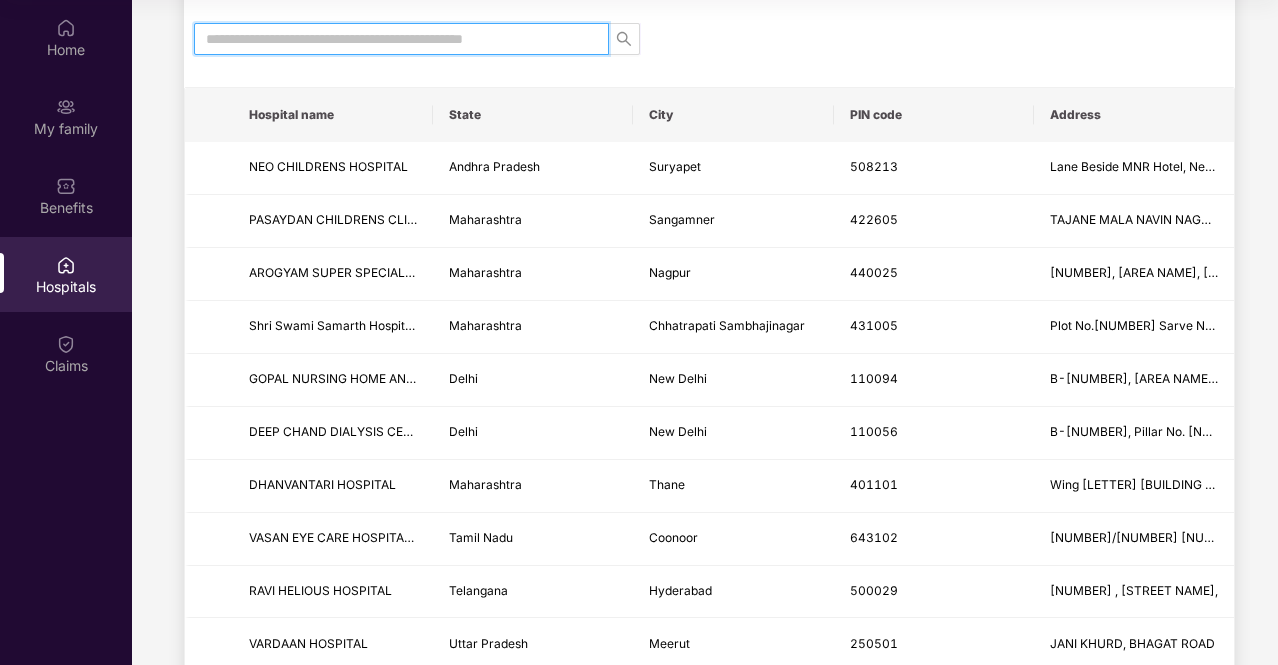 click at bounding box center (393, 39) 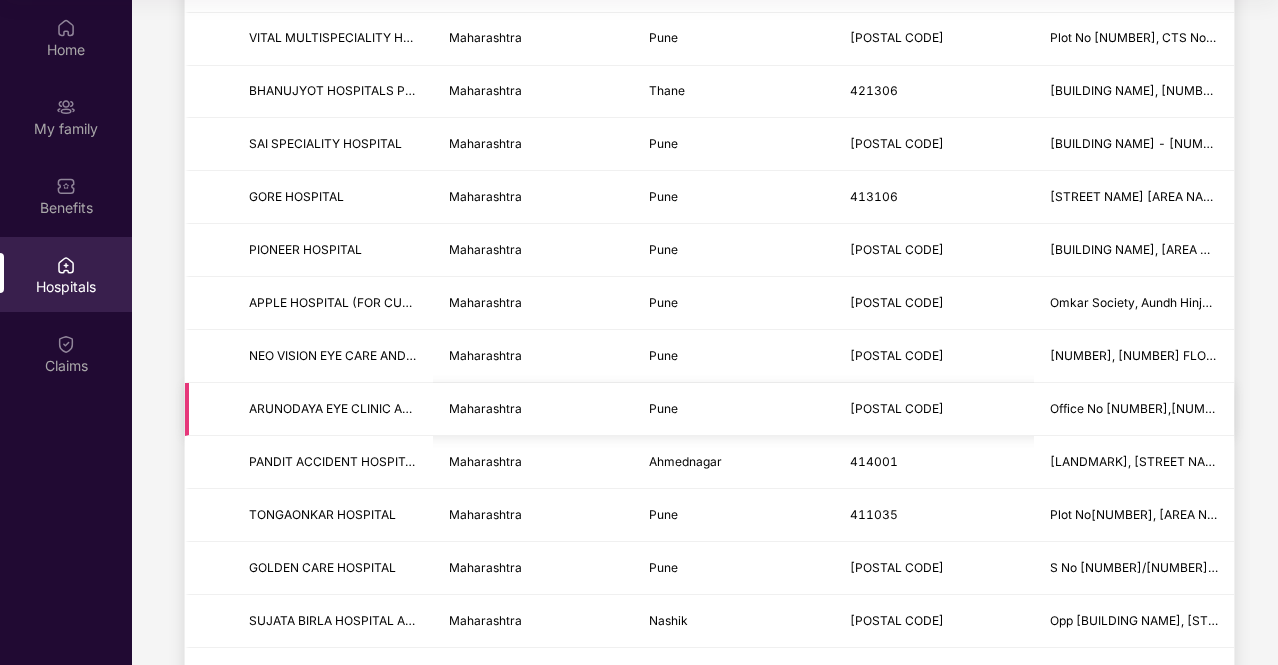 scroll, scrollTop: 0, scrollLeft: 0, axis: both 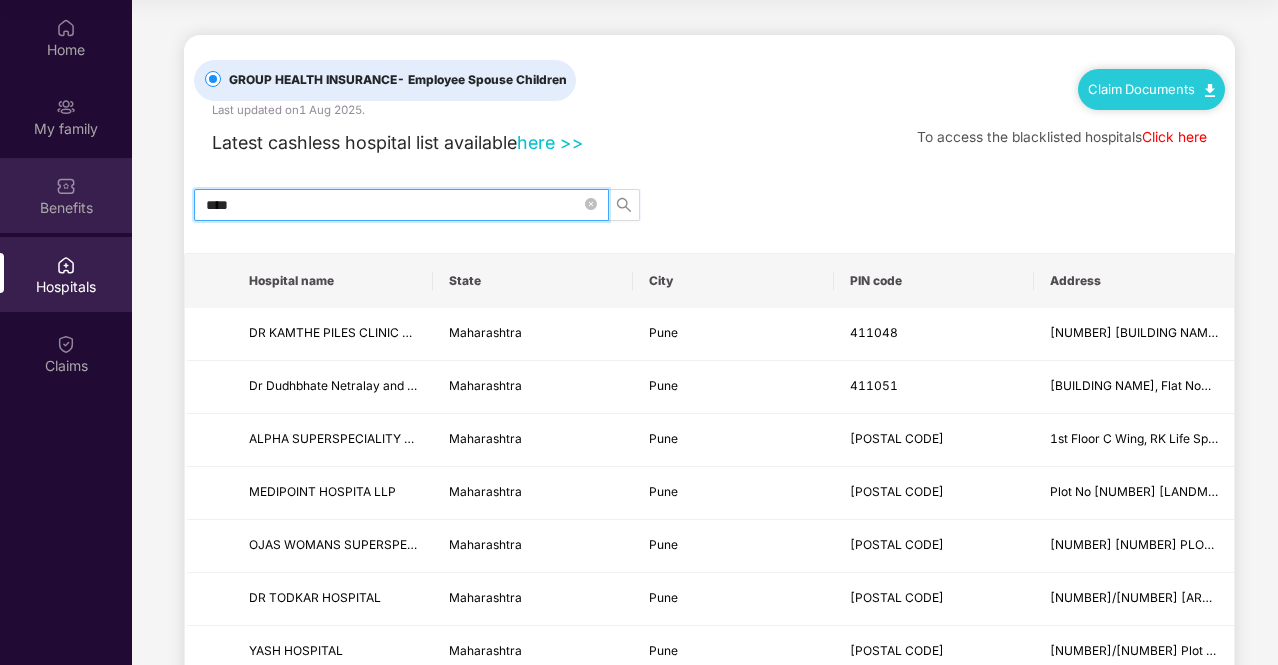 drag, startPoint x: 325, startPoint y: 197, endPoint x: 124, endPoint y: 202, distance: 201.06218 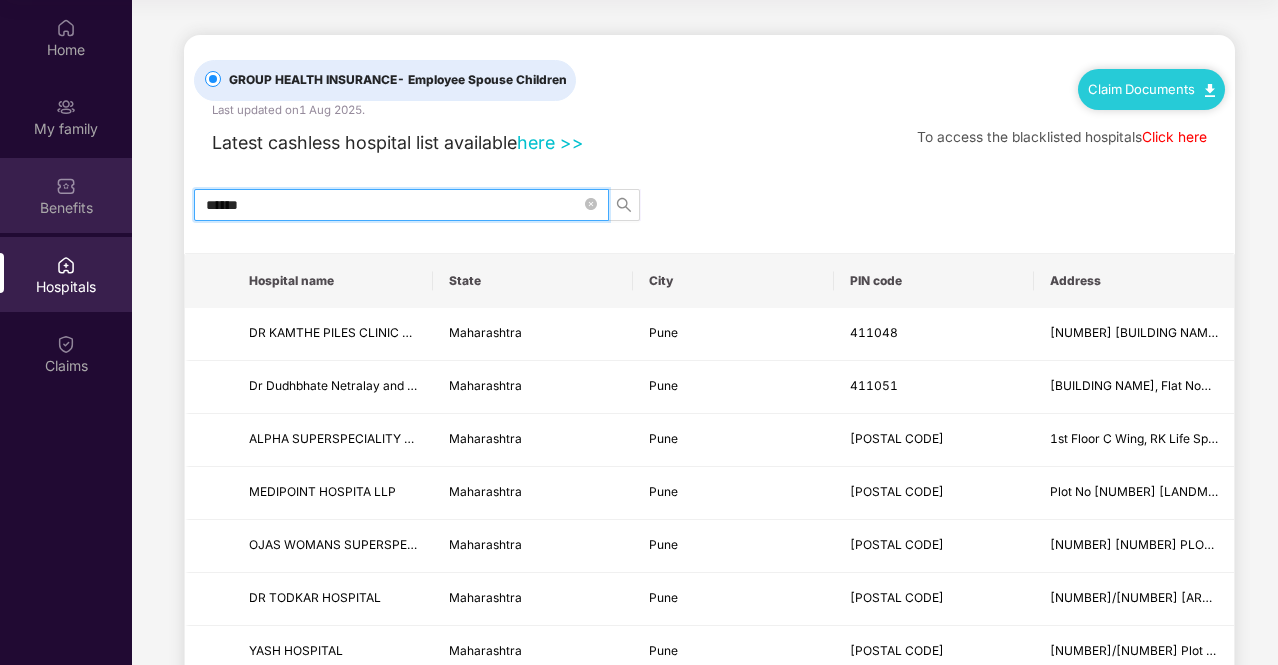 type on "******" 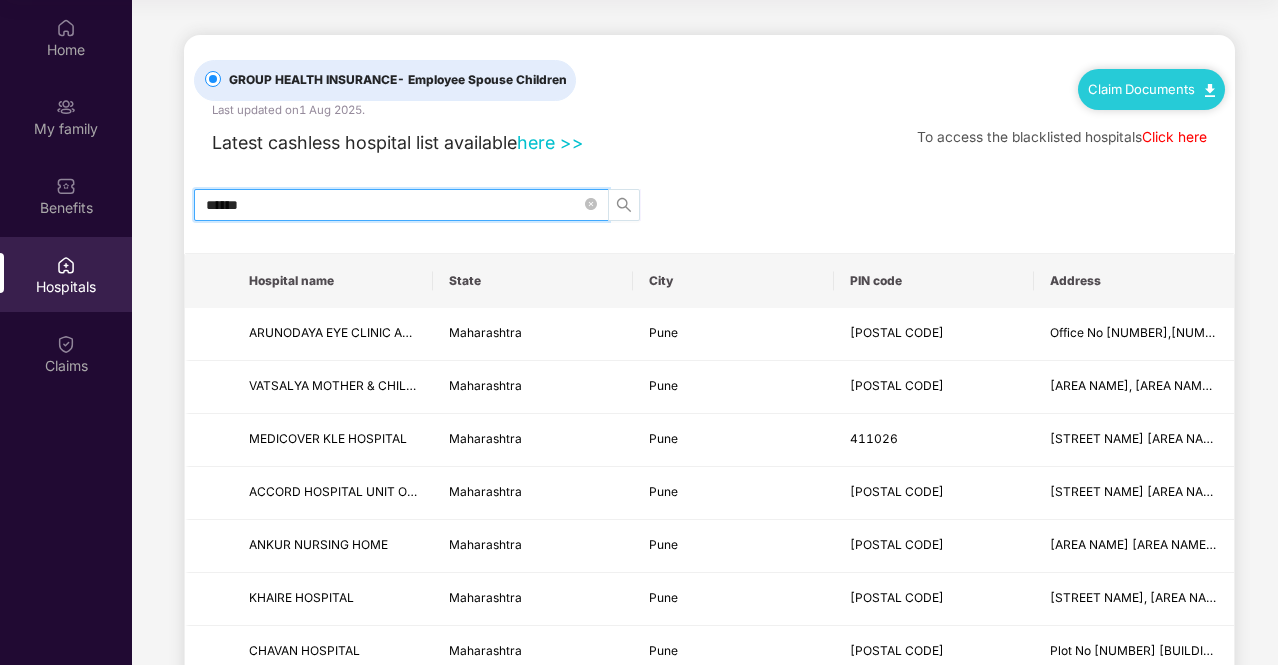 click 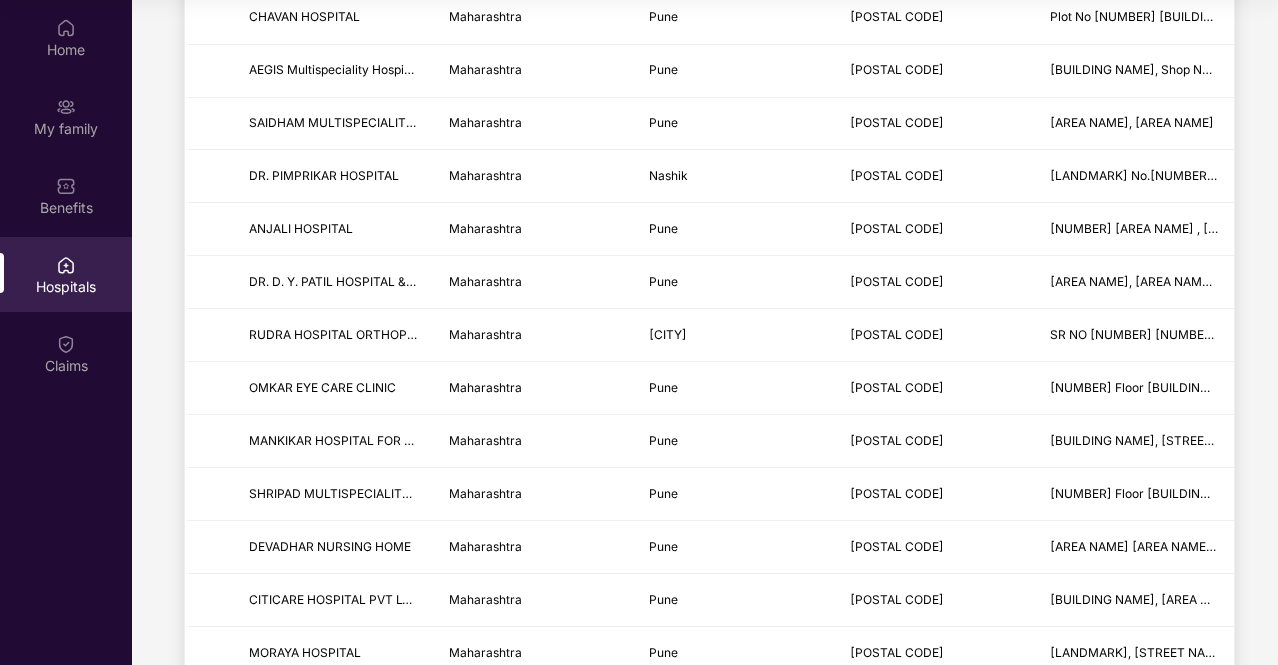 scroll, scrollTop: 820, scrollLeft: 0, axis: vertical 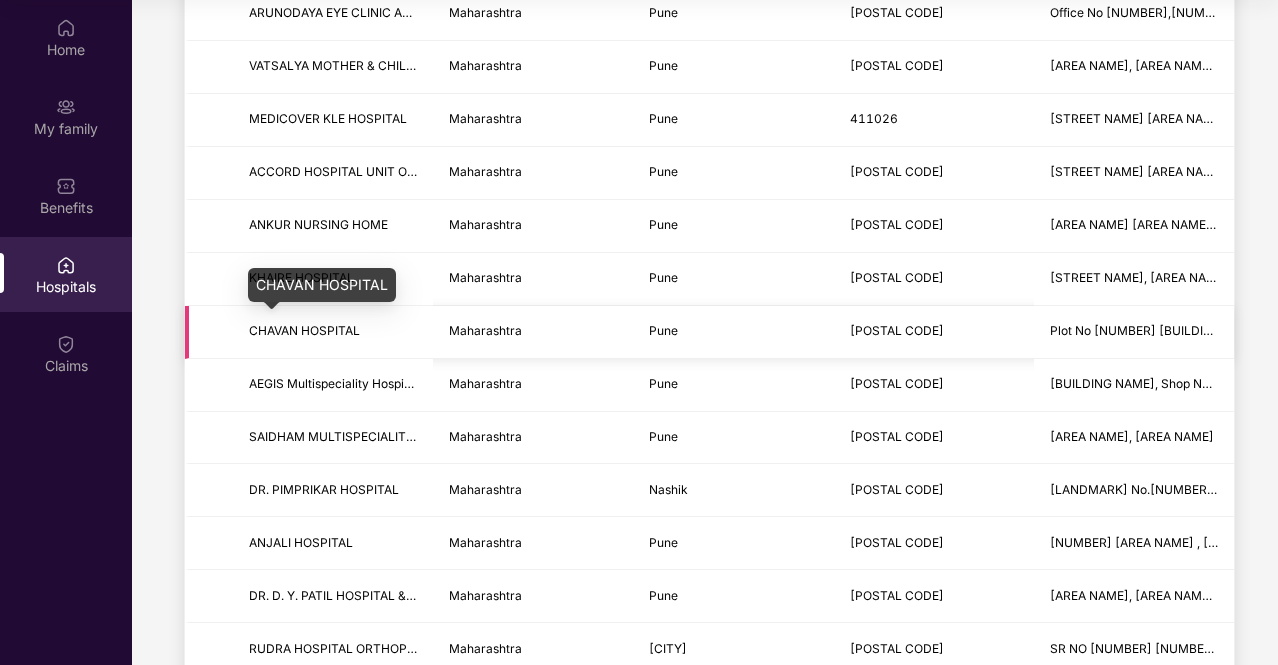 click on "CHAVAN HOSPITAL" at bounding box center [304, 330] 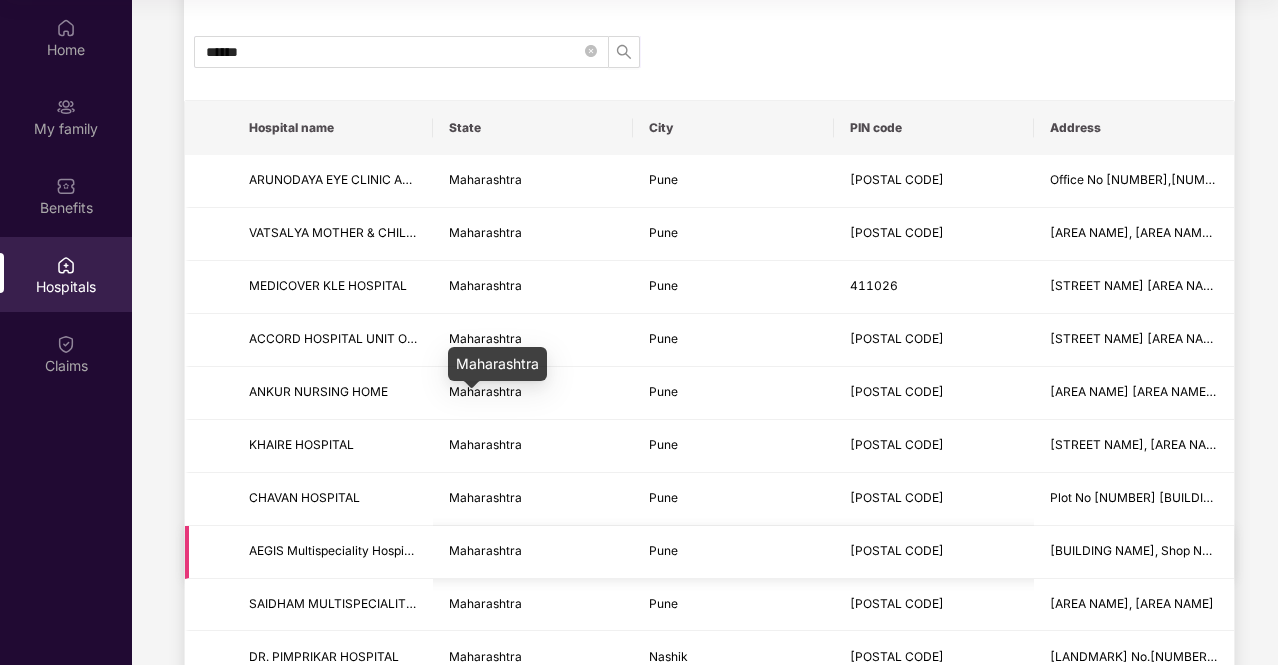 scroll, scrollTop: 0, scrollLeft: 0, axis: both 